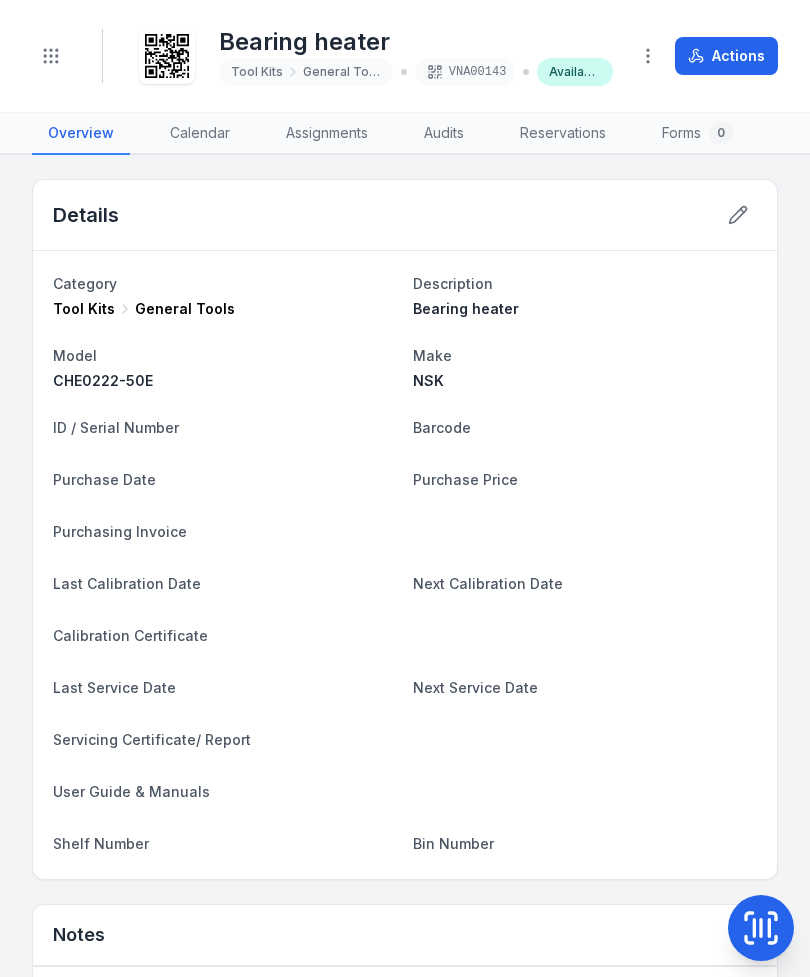 scroll, scrollTop: 0, scrollLeft: 0, axis: both 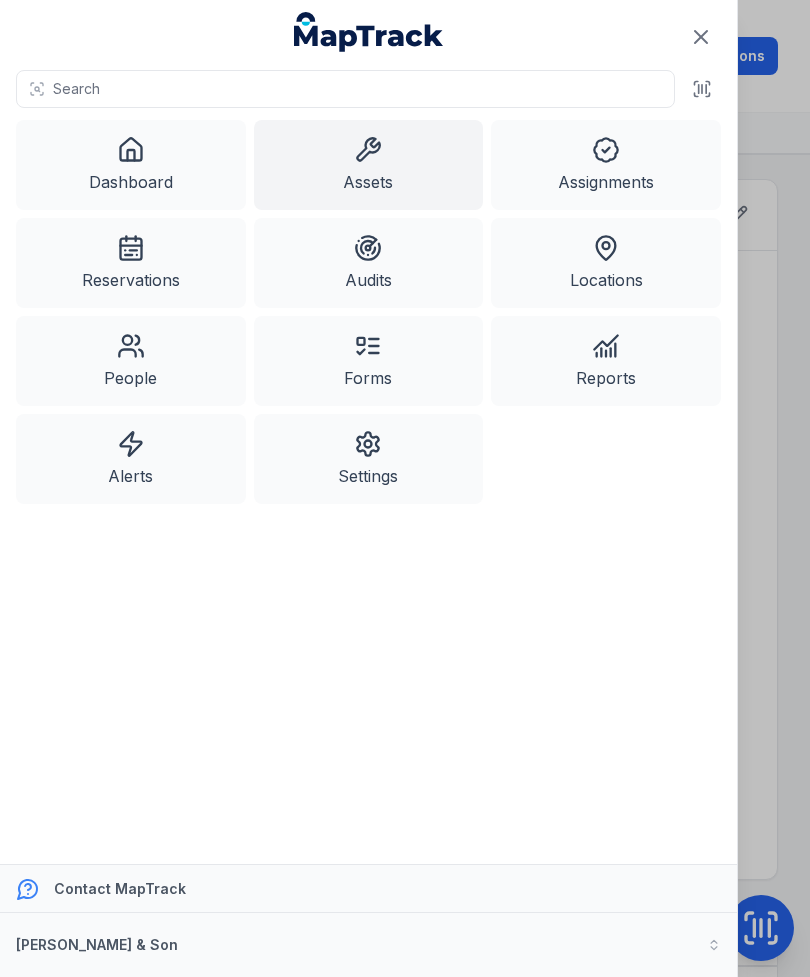 click on "Assets" at bounding box center [369, 165] 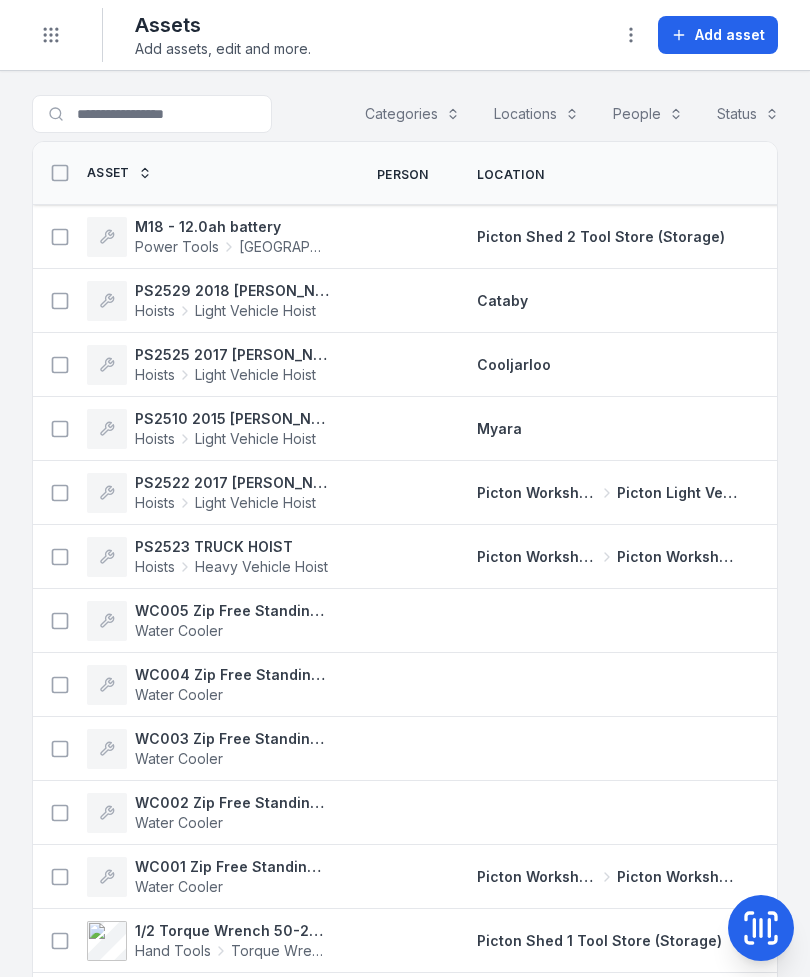 scroll, scrollTop: 0, scrollLeft: 0, axis: both 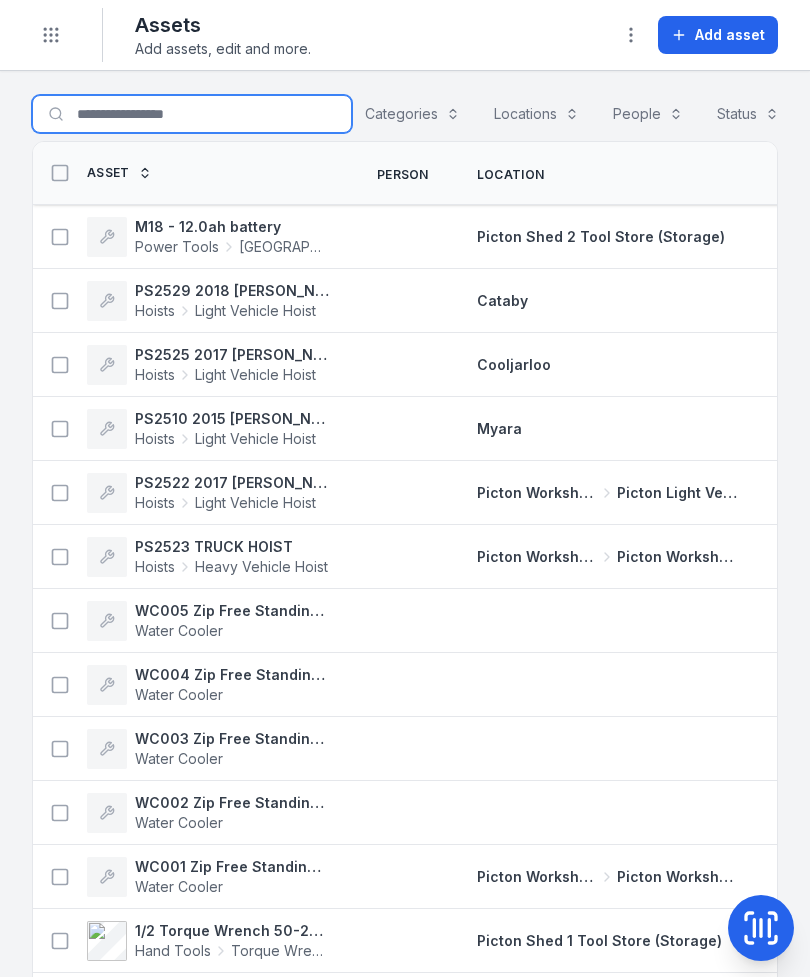 click on "Search for  assets" at bounding box center (192, 114) 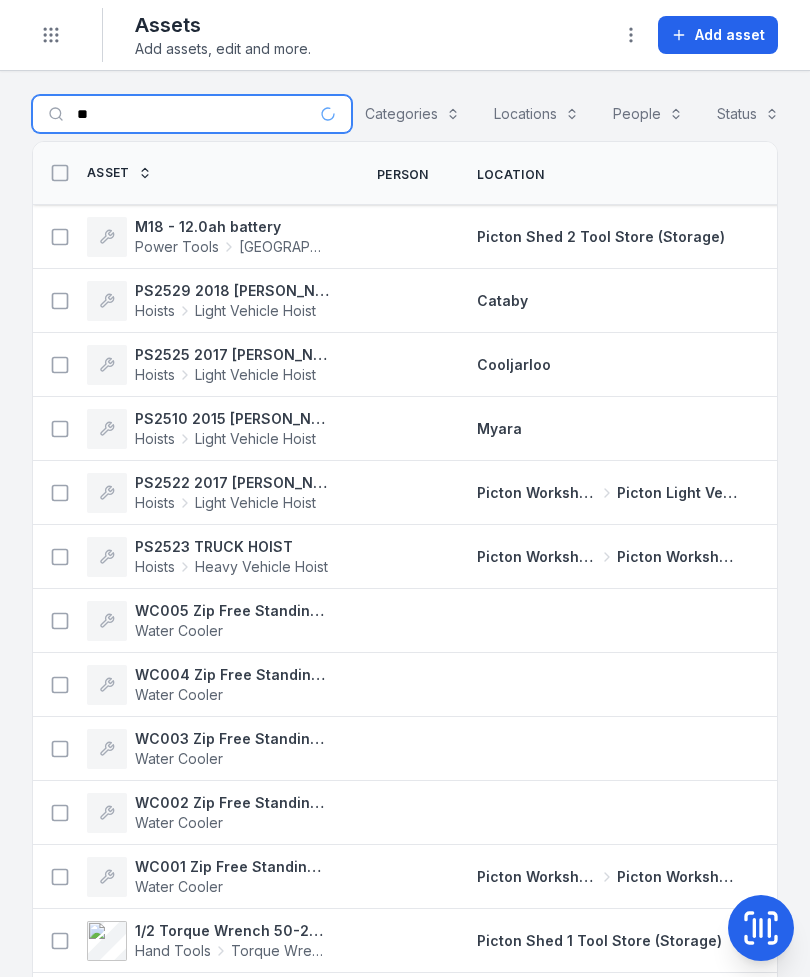 type on "*" 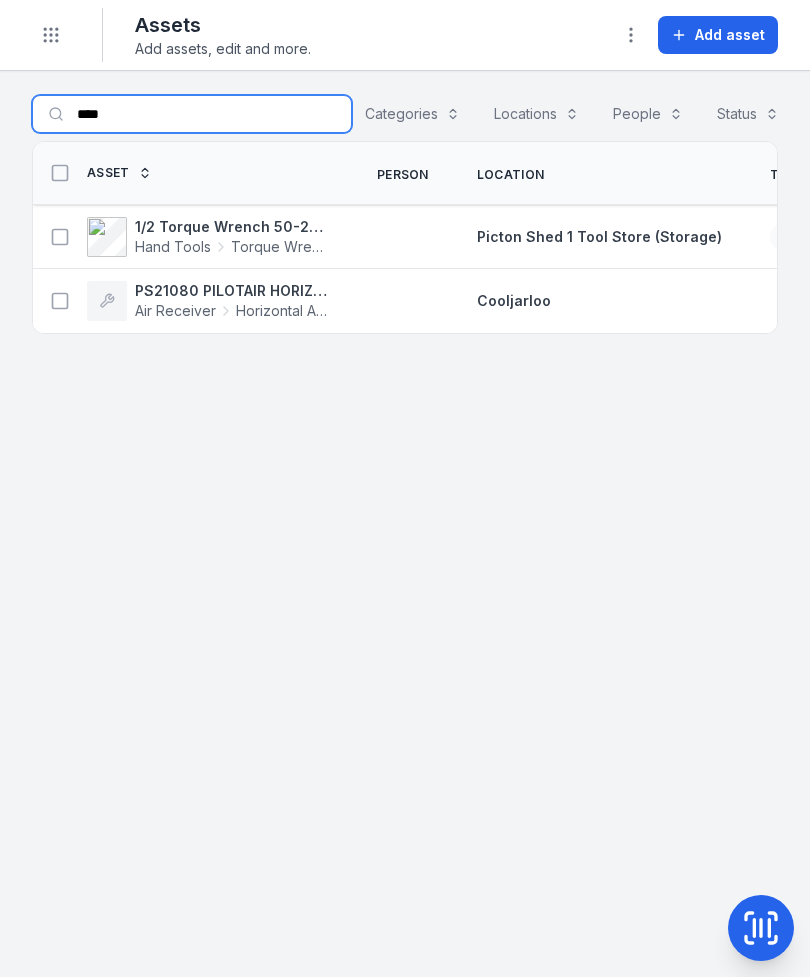 type on "****" 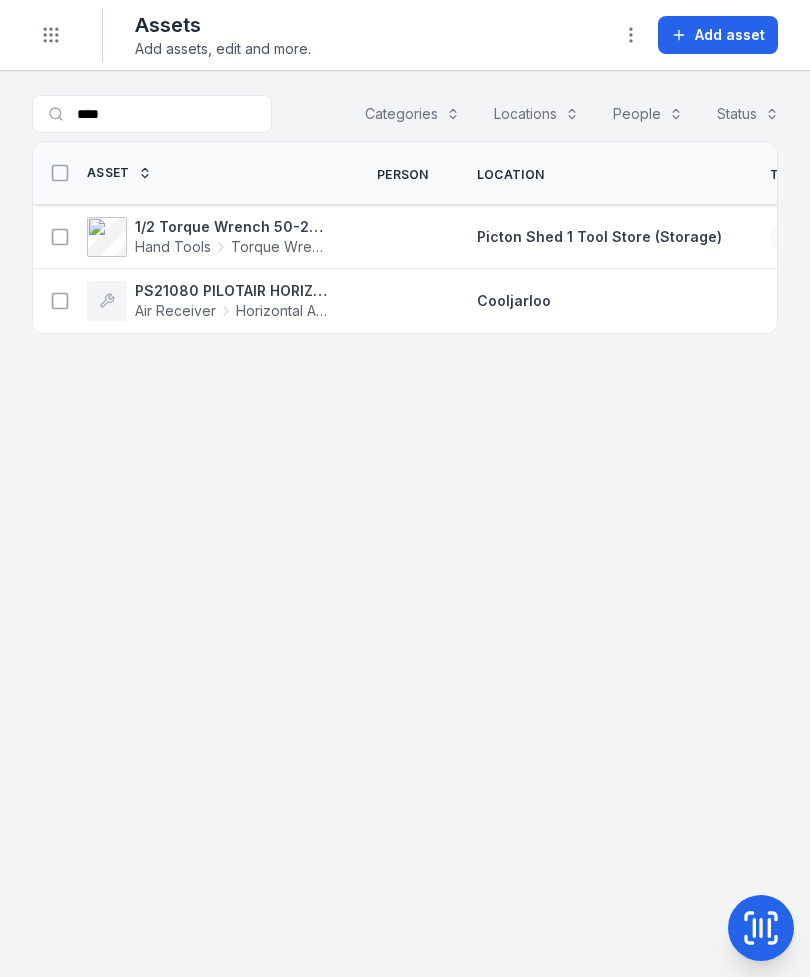 click at bounding box center (60, 237) 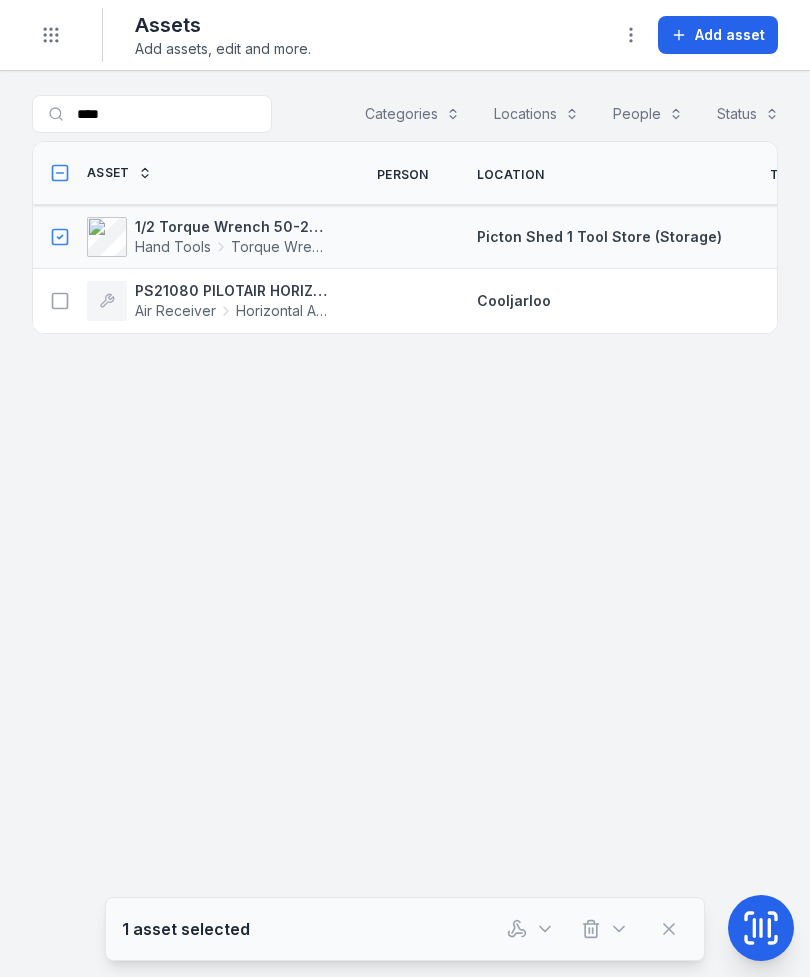click 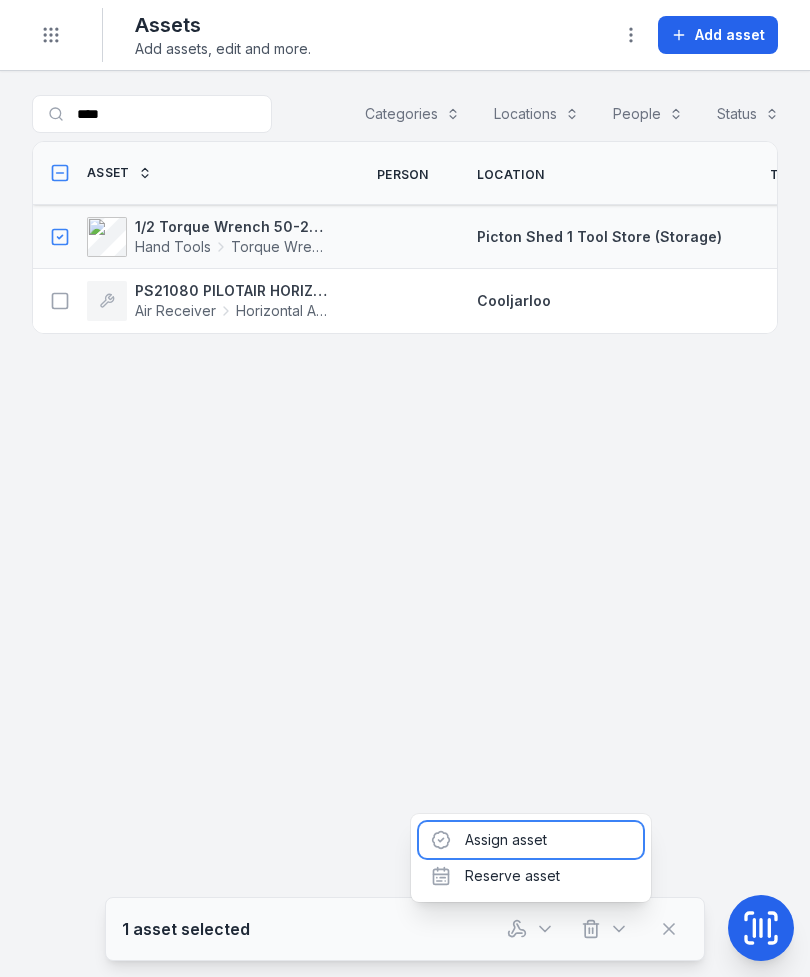click on "Assign asset" at bounding box center [531, 840] 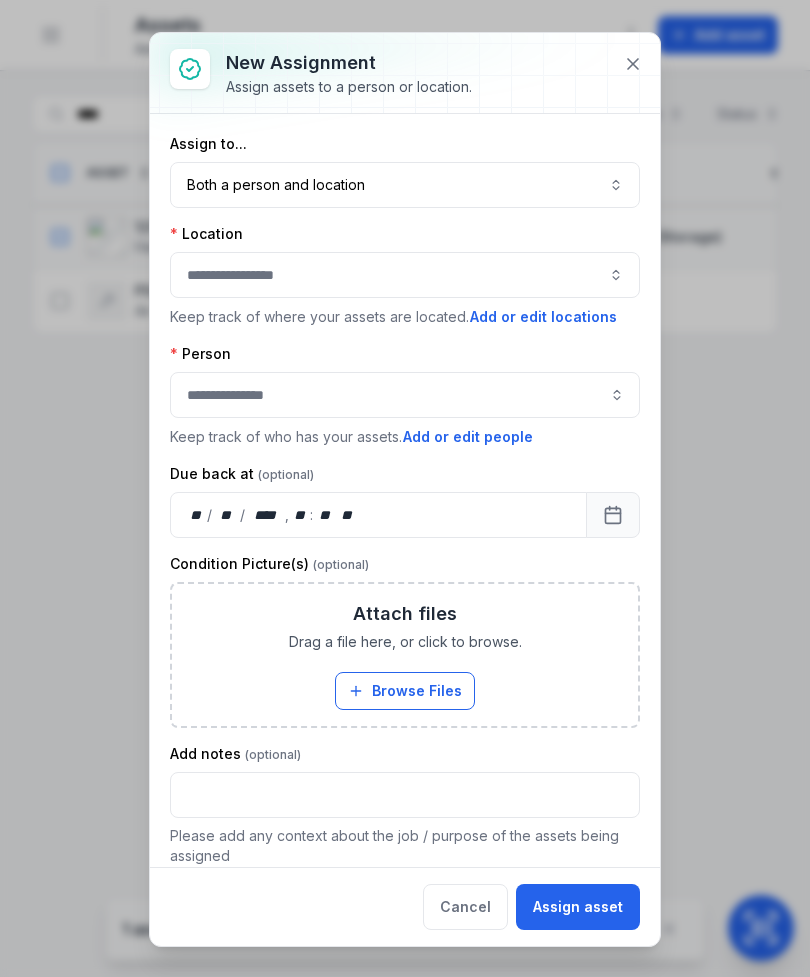 click on "Both a person and location ****" at bounding box center (405, 185) 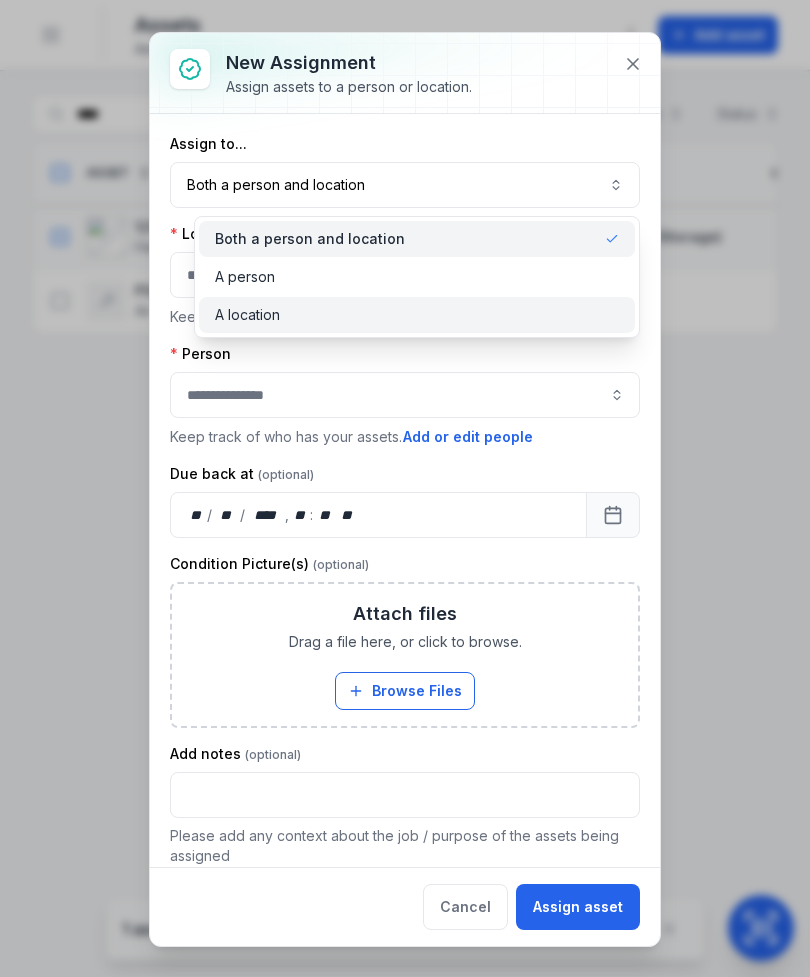 click on "A location" at bounding box center (417, 315) 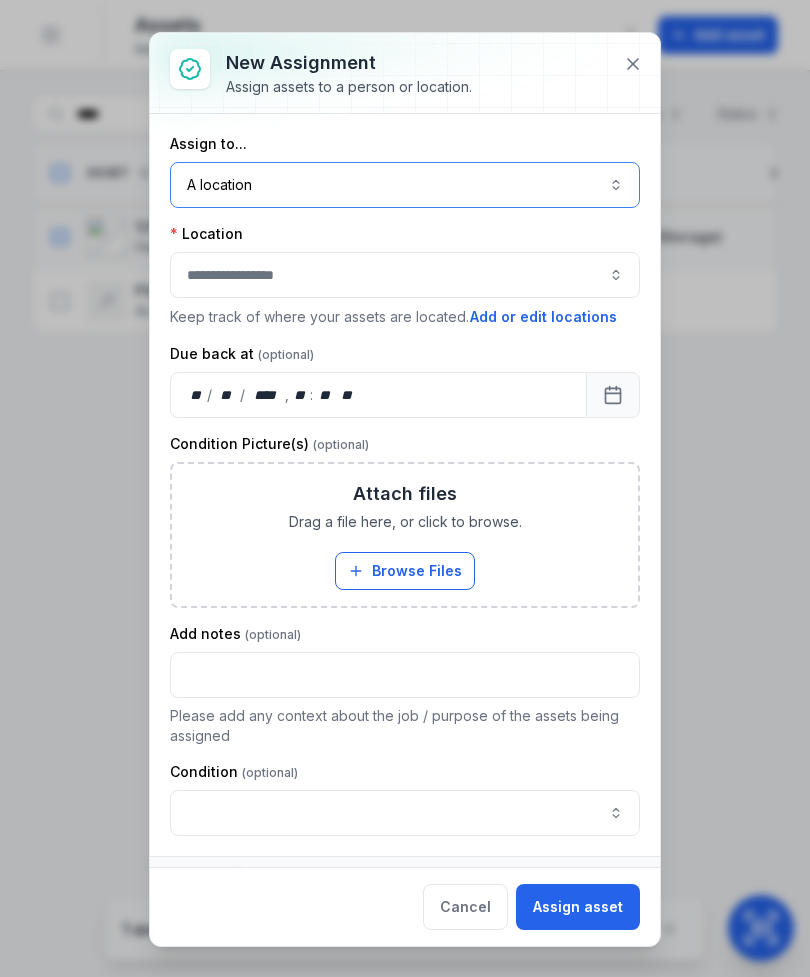 click at bounding box center [405, 275] 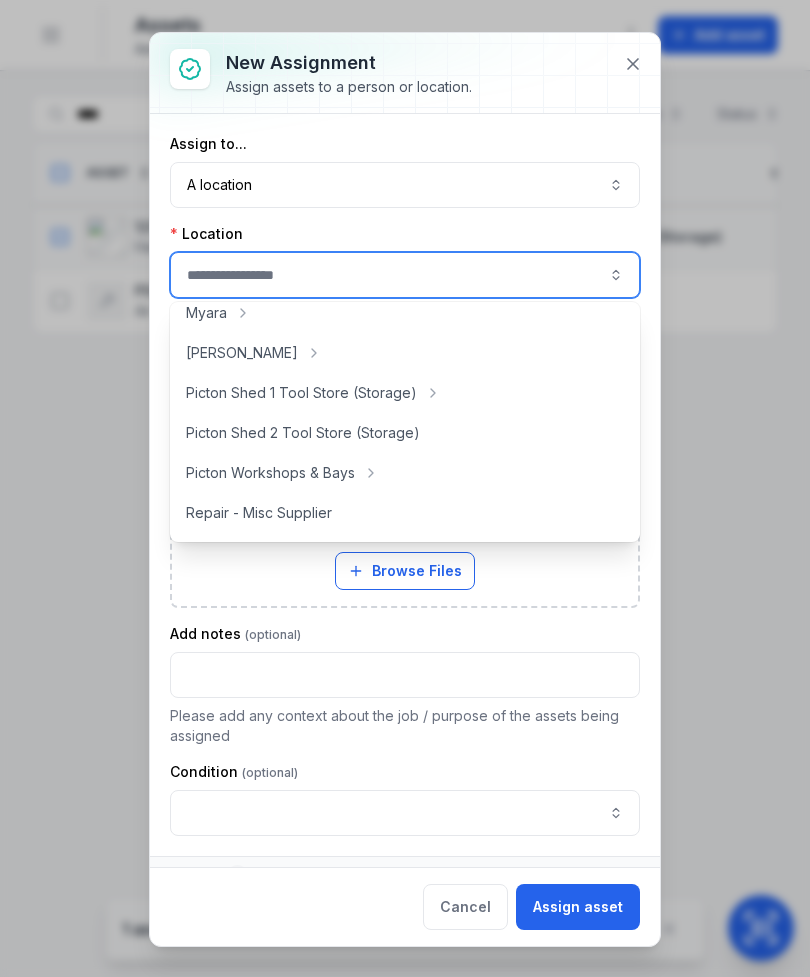 scroll, scrollTop: 338, scrollLeft: 0, axis: vertical 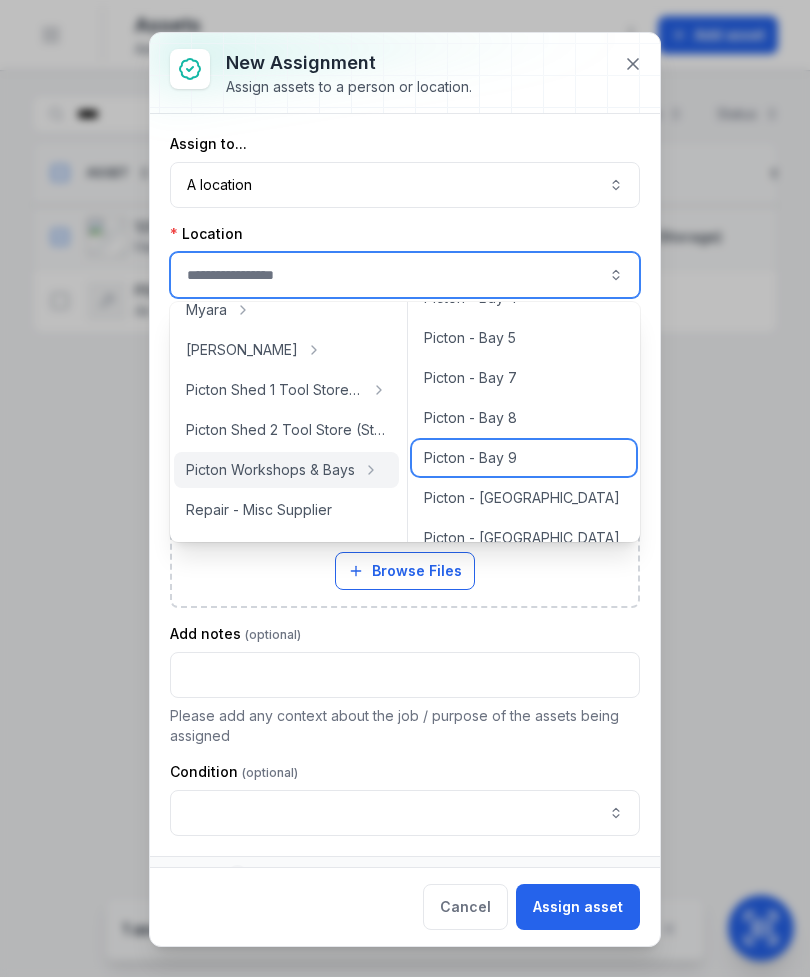 click on "Picton - Bay 9" at bounding box center [470, 458] 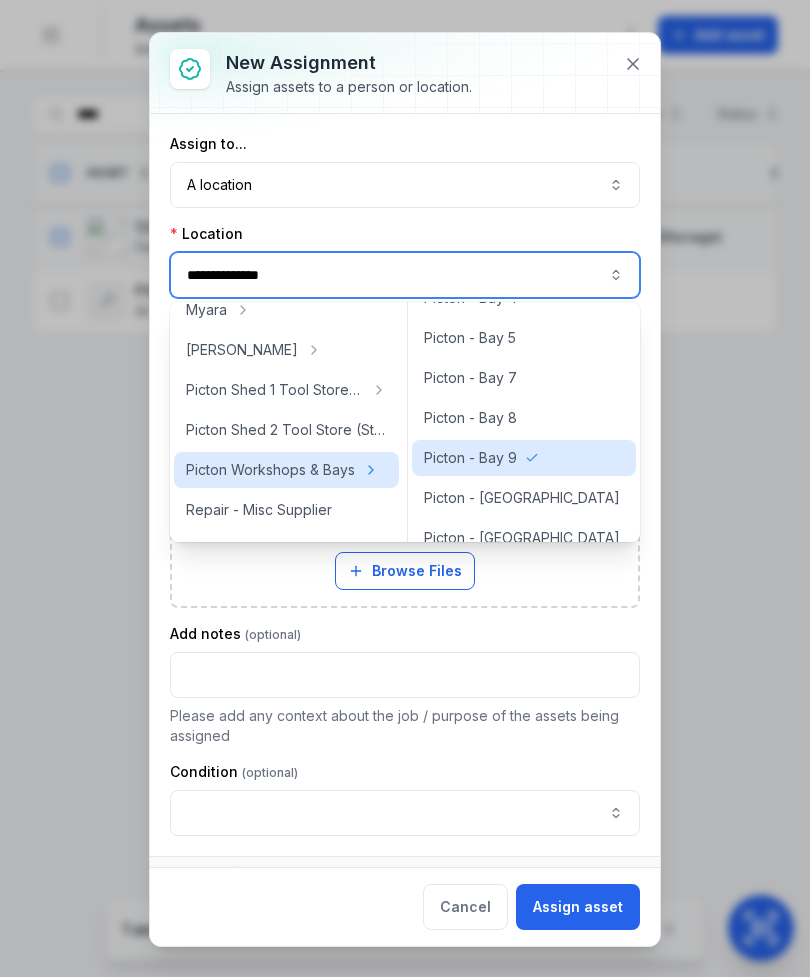 type on "**********" 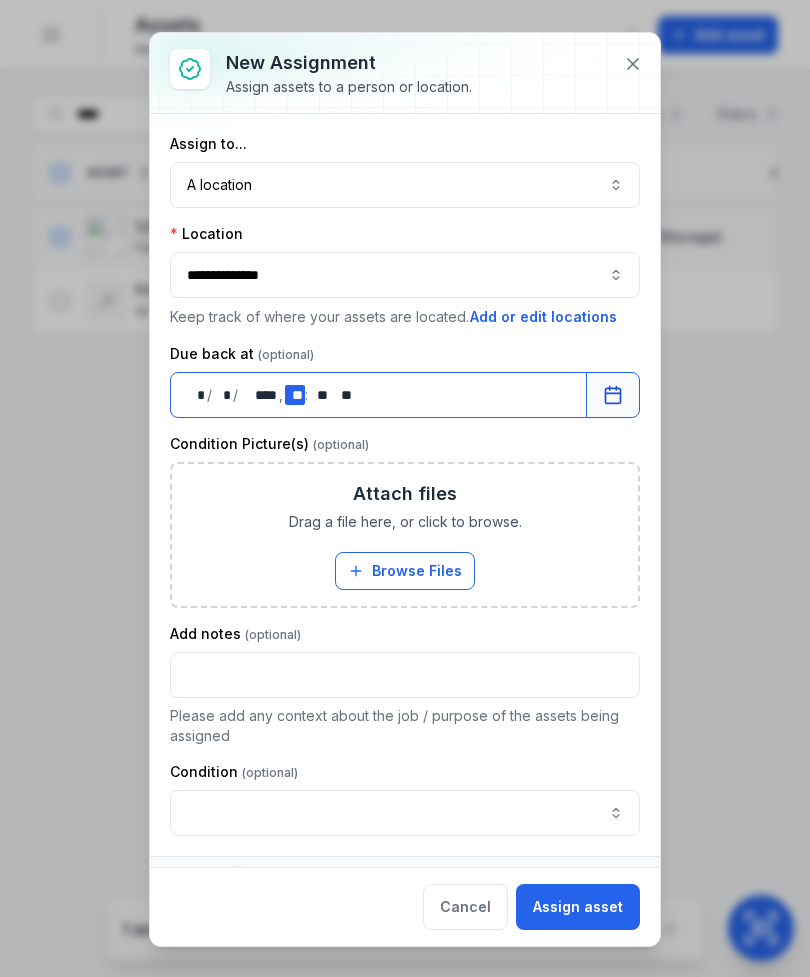 click on "** **" at bounding box center (295, 395) 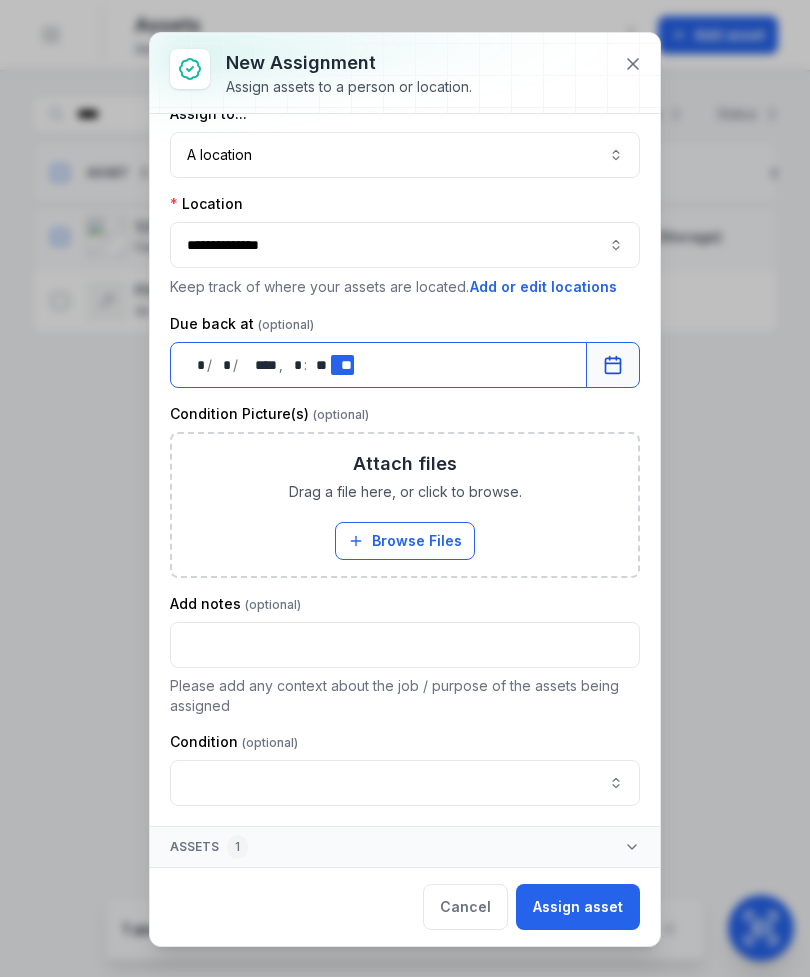 scroll, scrollTop: 30, scrollLeft: 0, axis: vertical 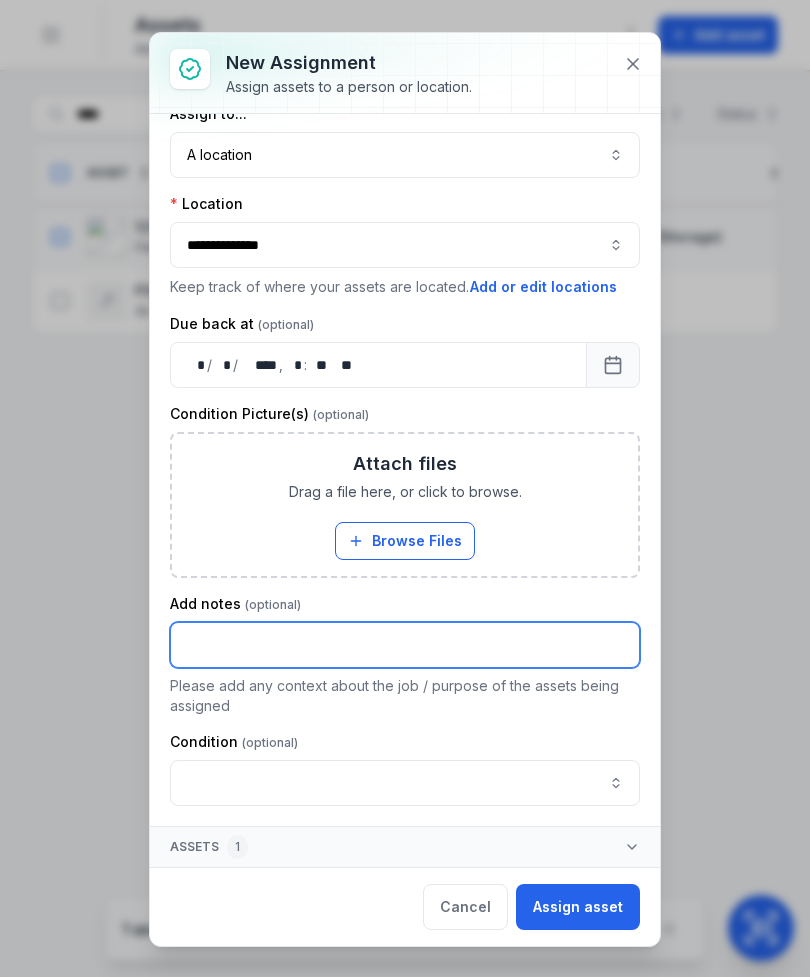 click at bounding box center (405, 645) 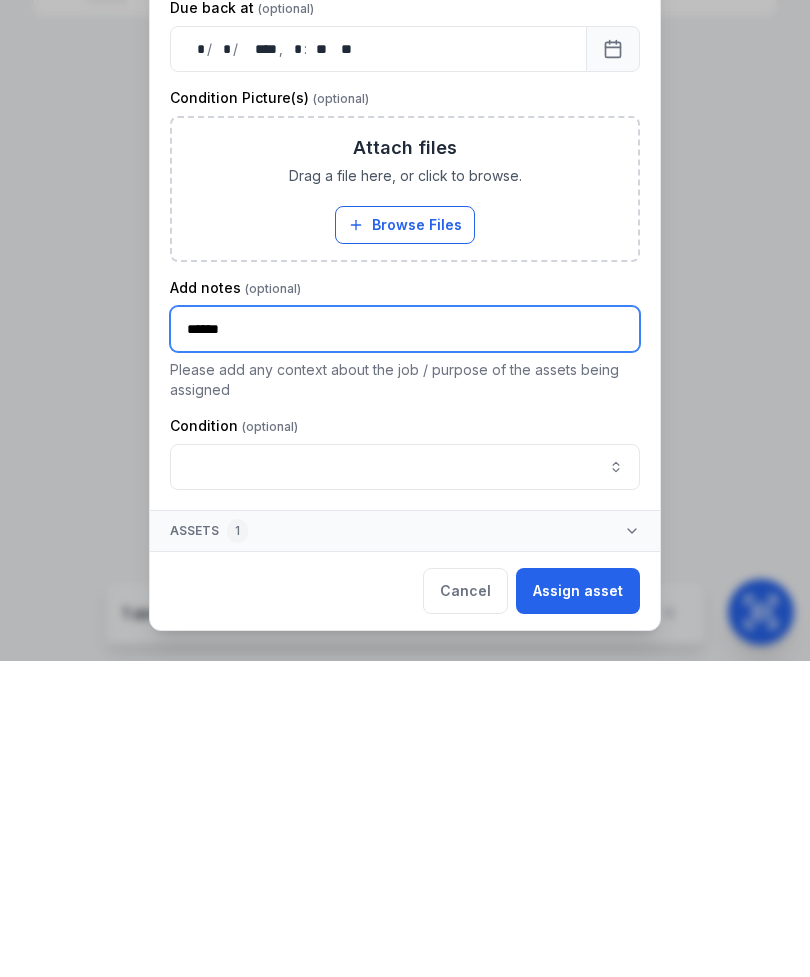 type on "*****" 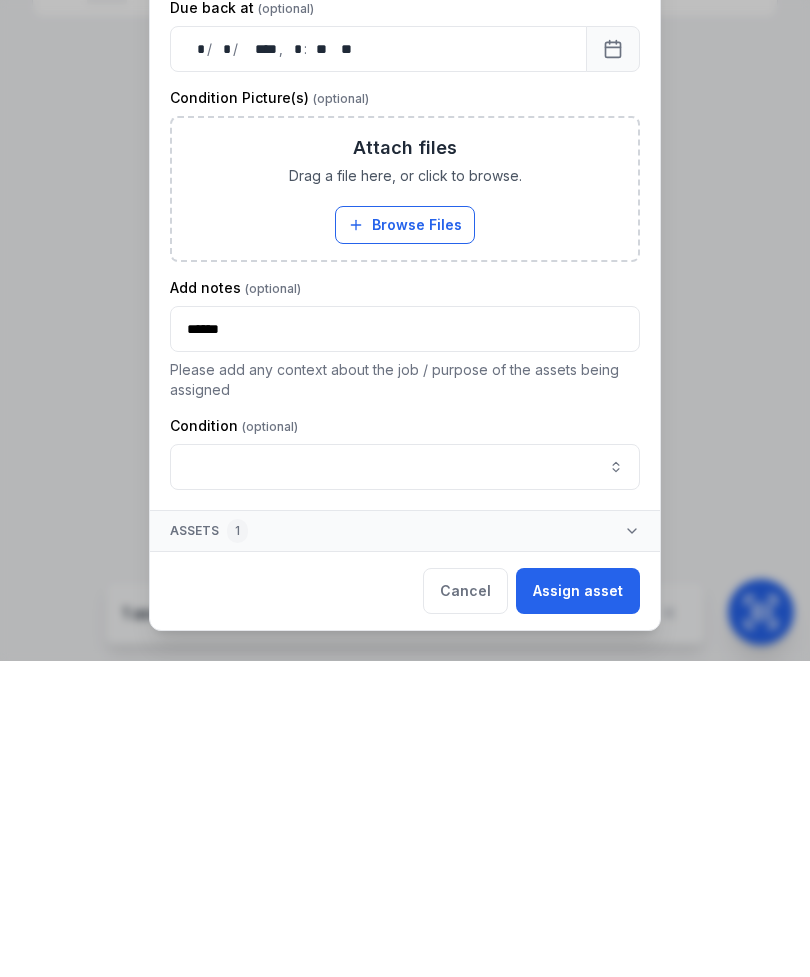 click on "Assign asset" at bounding box center [578, 907] 